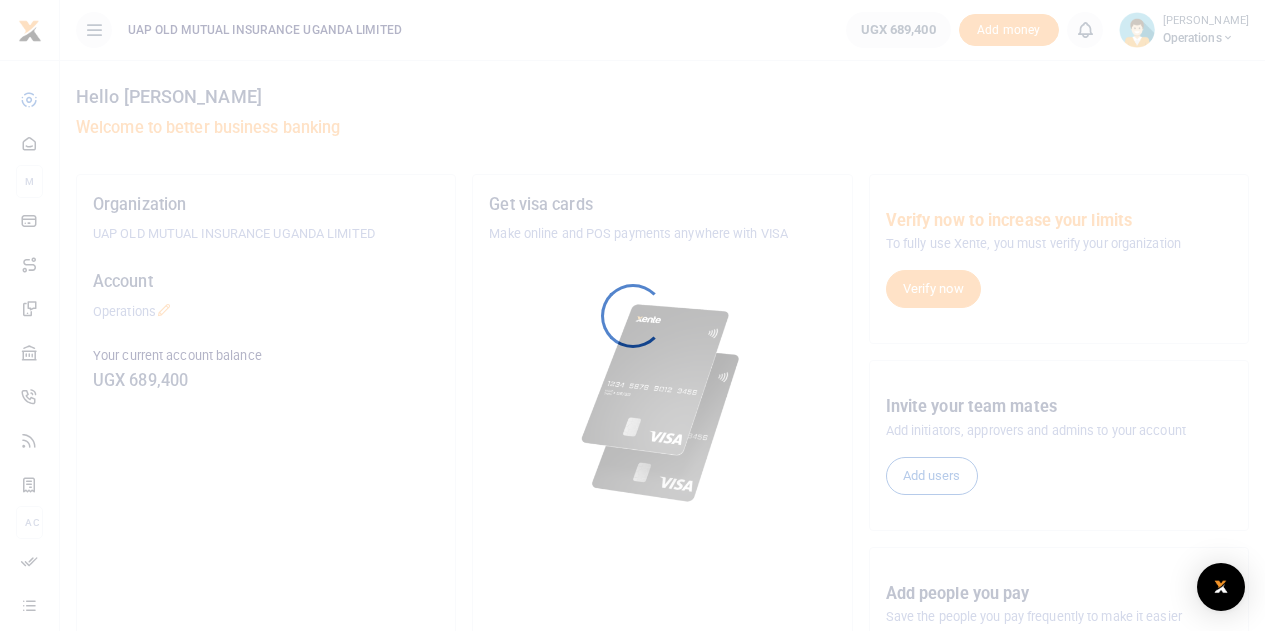 scroll, scrollTop: 0, scrollLeft: 0, axis: both 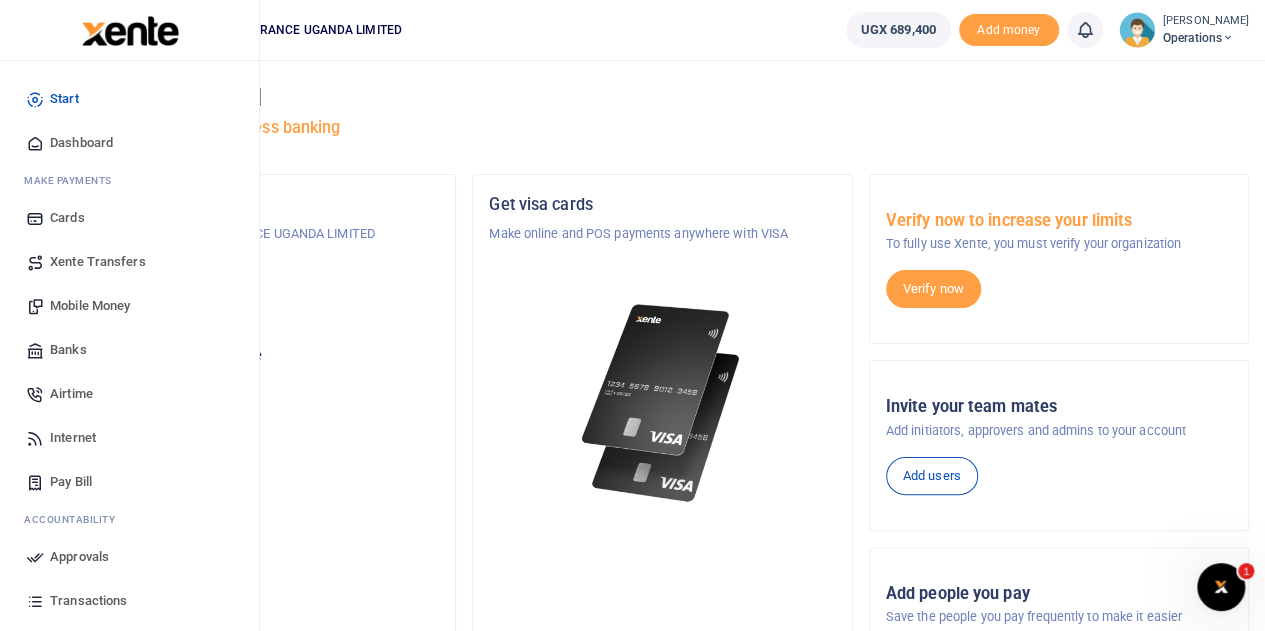 click on "Airtime" at bounding box center [71, 394] 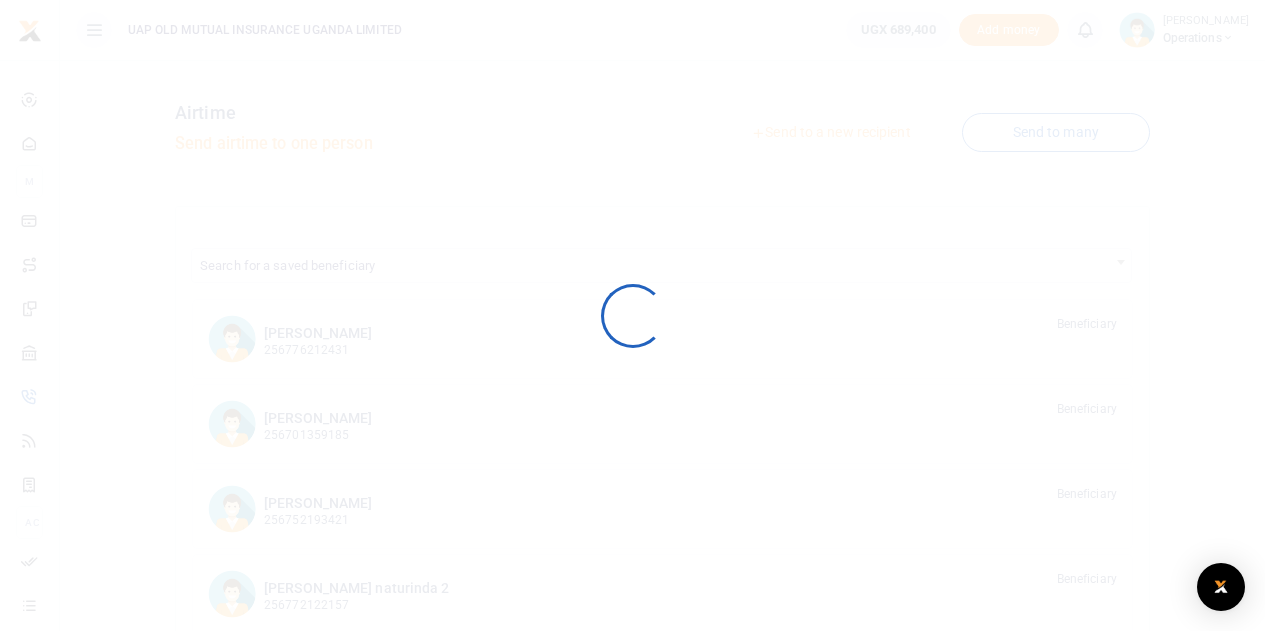 scroll, scrollTop: 0, scrollLeft: 0, axis: both 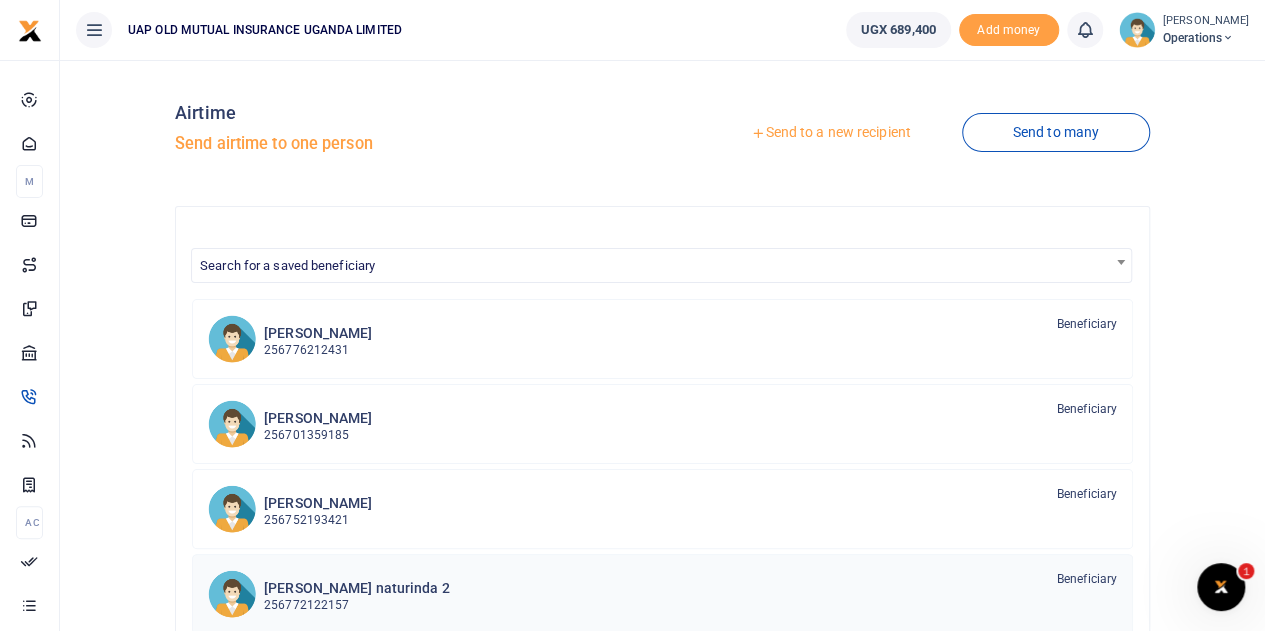 click on "[PERSON_NAME] naturinda 2" at bounding box center [357, 588] 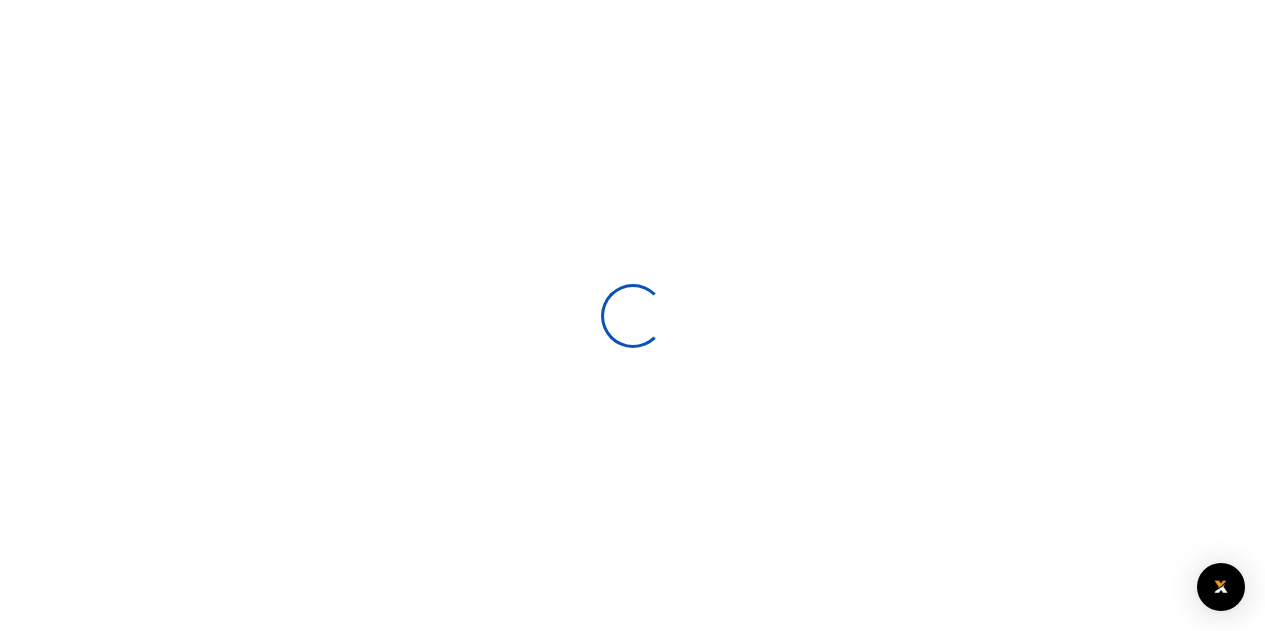 select 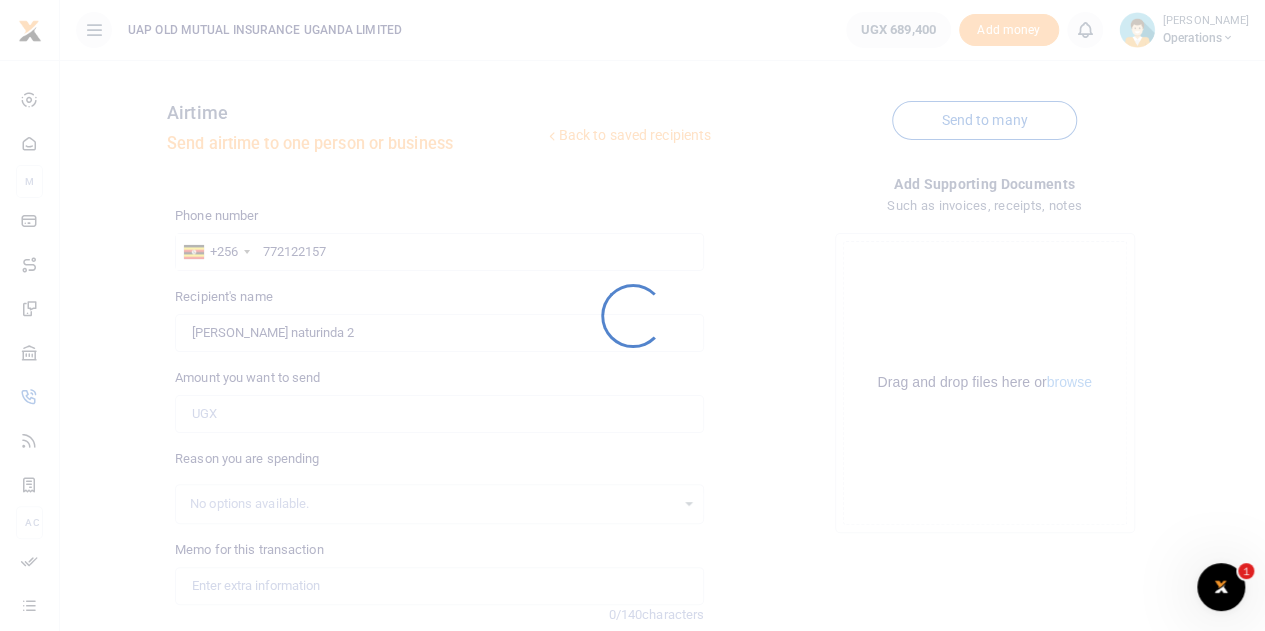 scroll, scrollTop: 0, scrollLeft: 0, axis: both 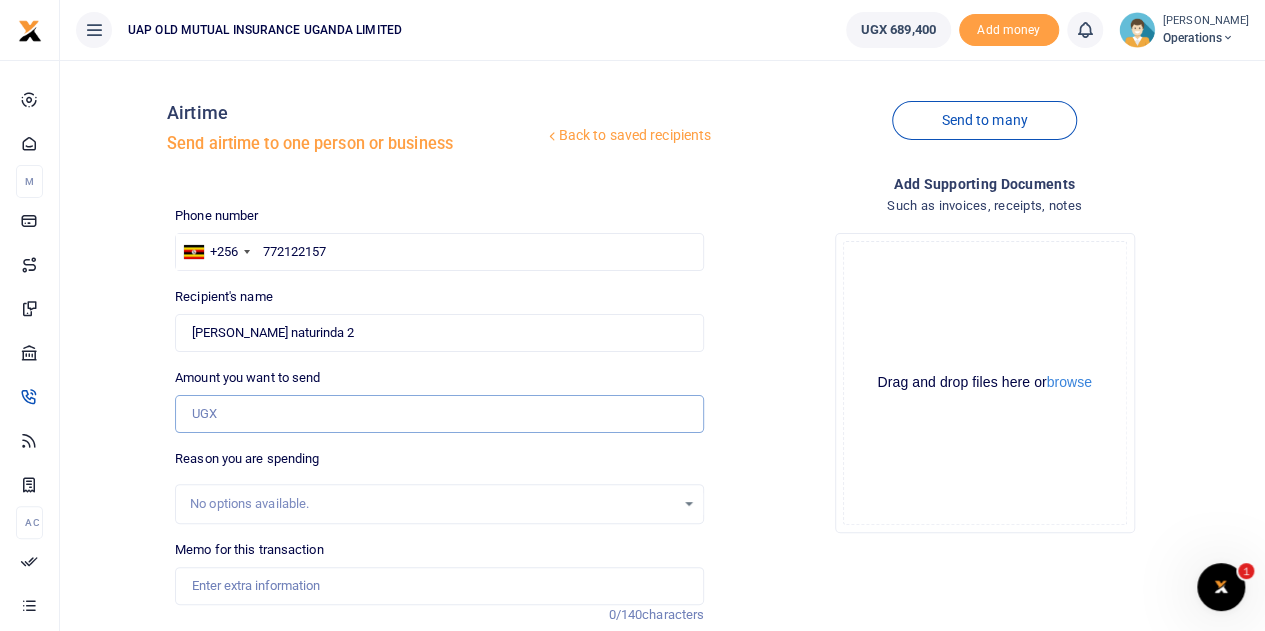 click on "Amount you want to send" at bounding box center [439, 414] 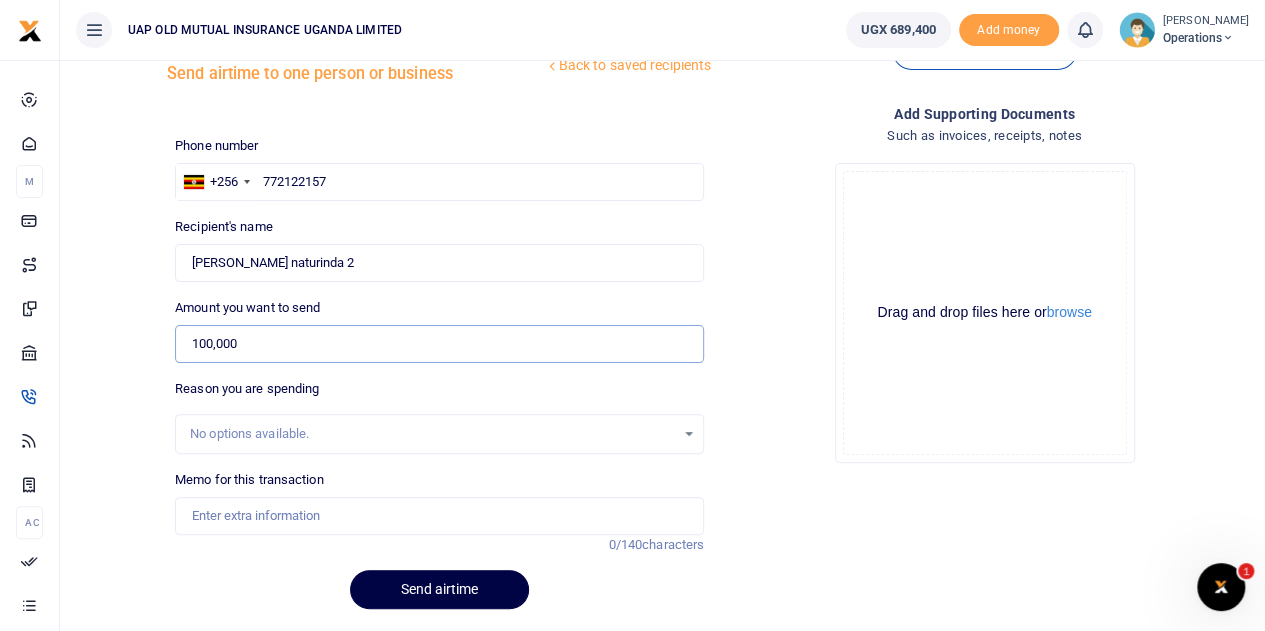 scroll, scrollTop: 100, scrollLeft: 0, axis: vertical 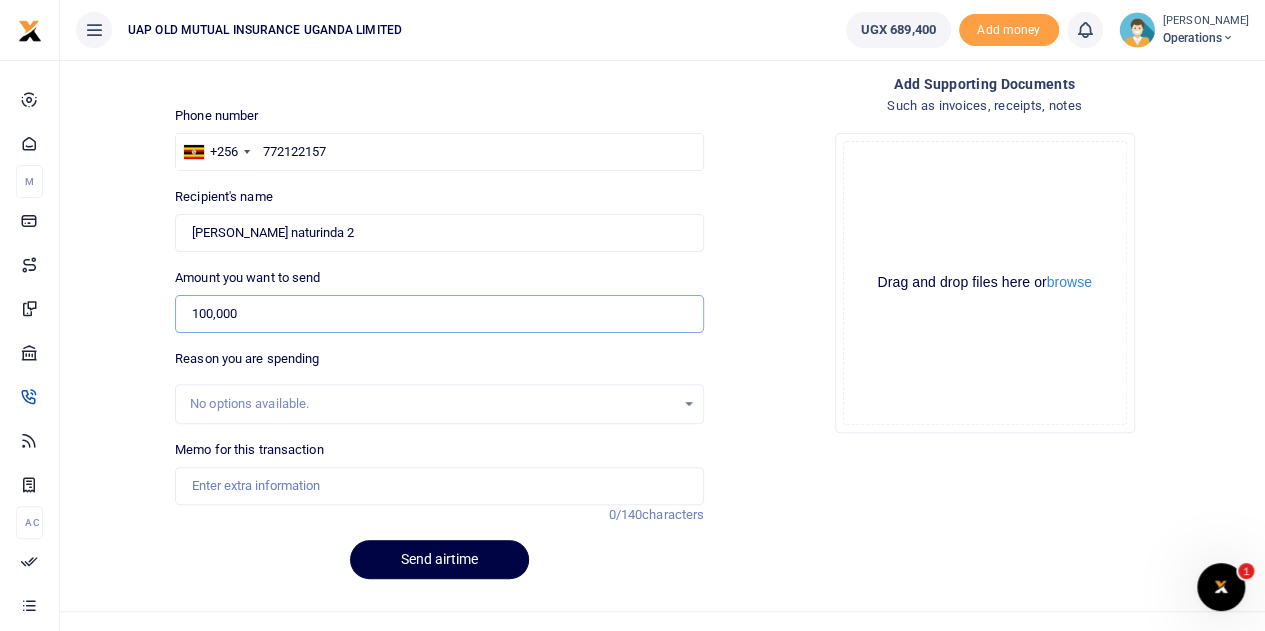 type on "100,000" 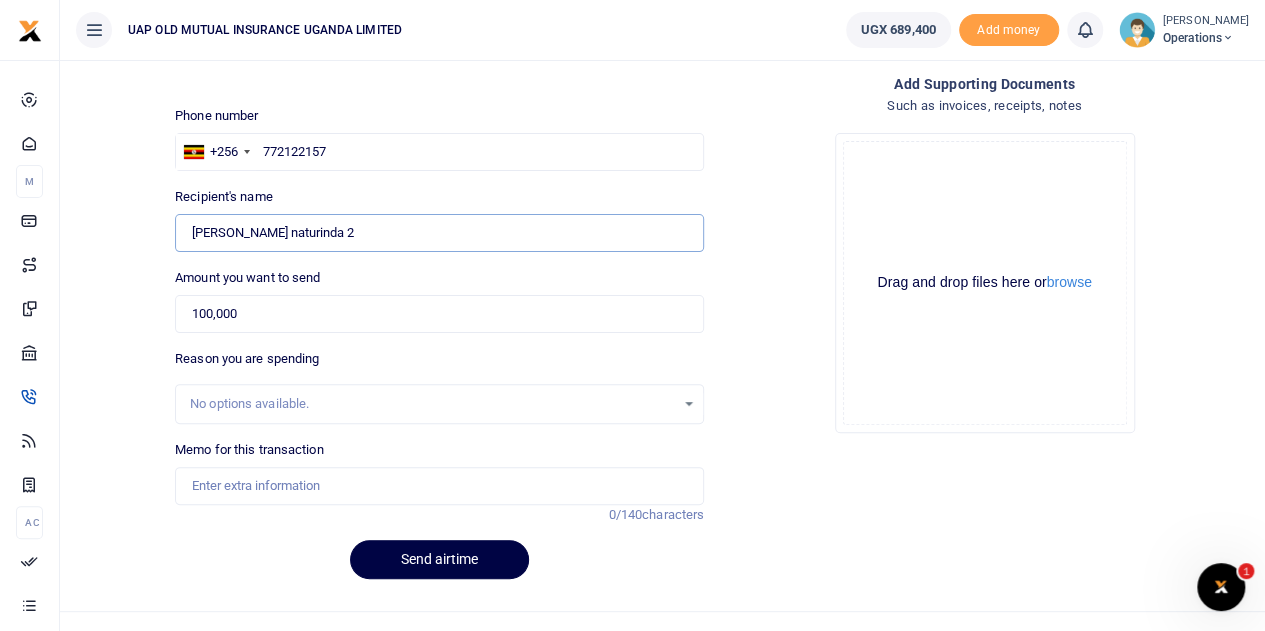 drag, startPoint x: 168, startPoint y: 228, endPoint x: 144, endPoint y: 230, distance: 24.083189 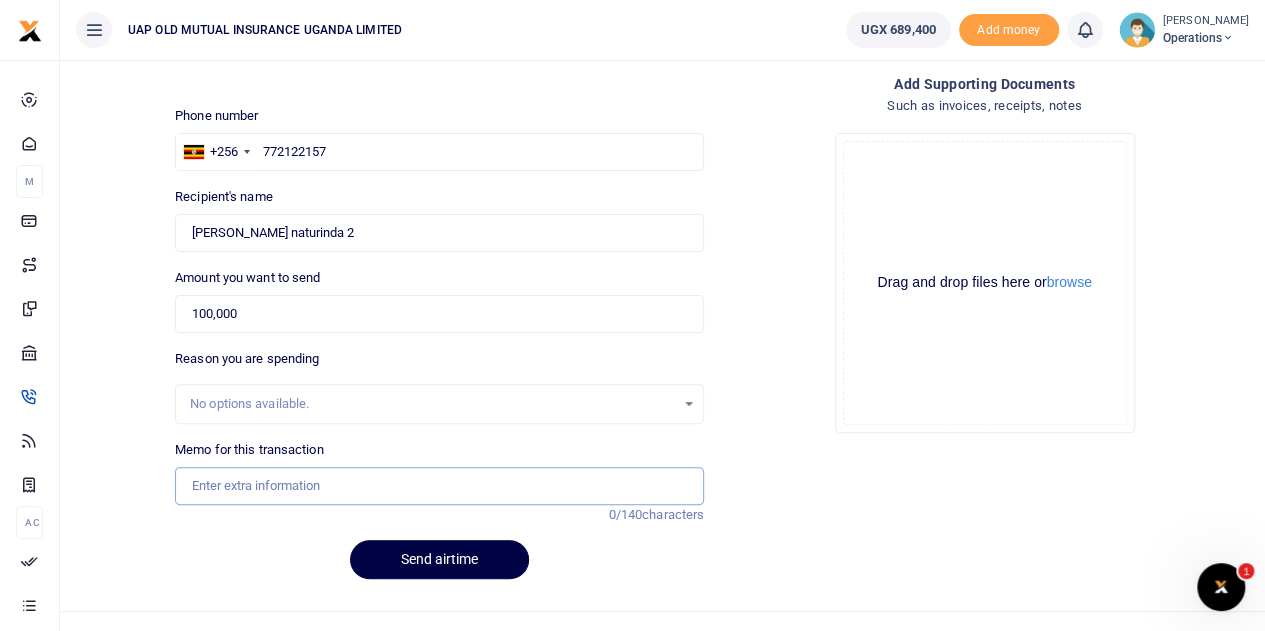 click on "Memo for this transaction" at bounding box center (439, 486) 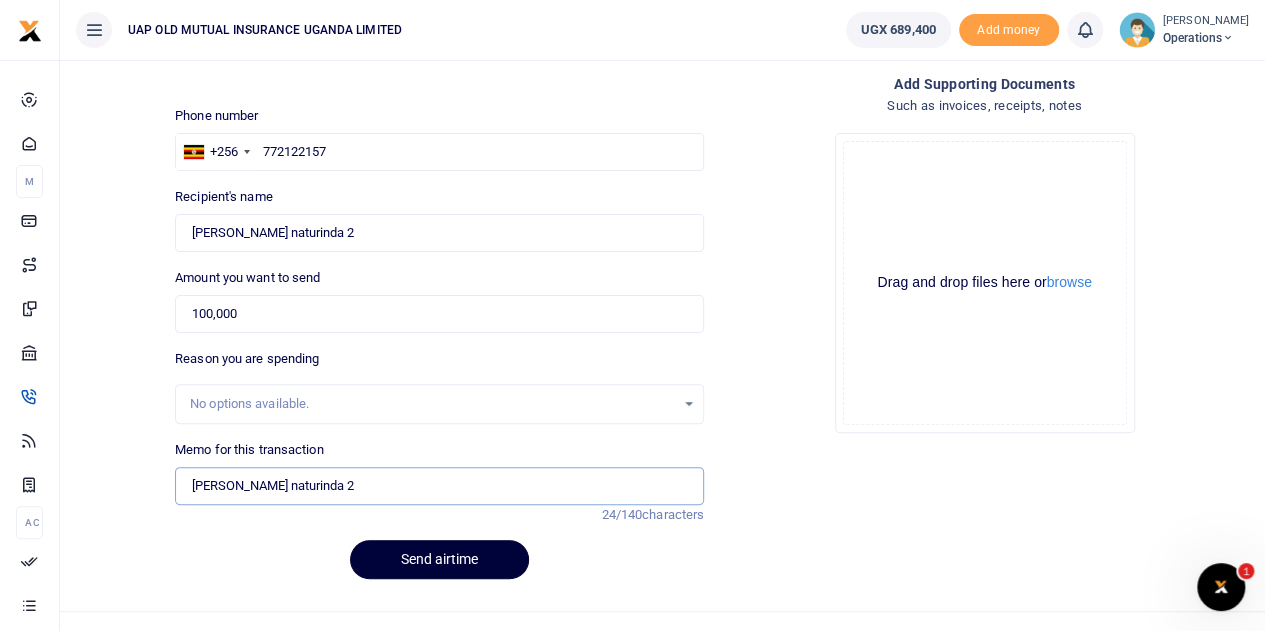 type on "[PERSON_NAME] naturinda 2" 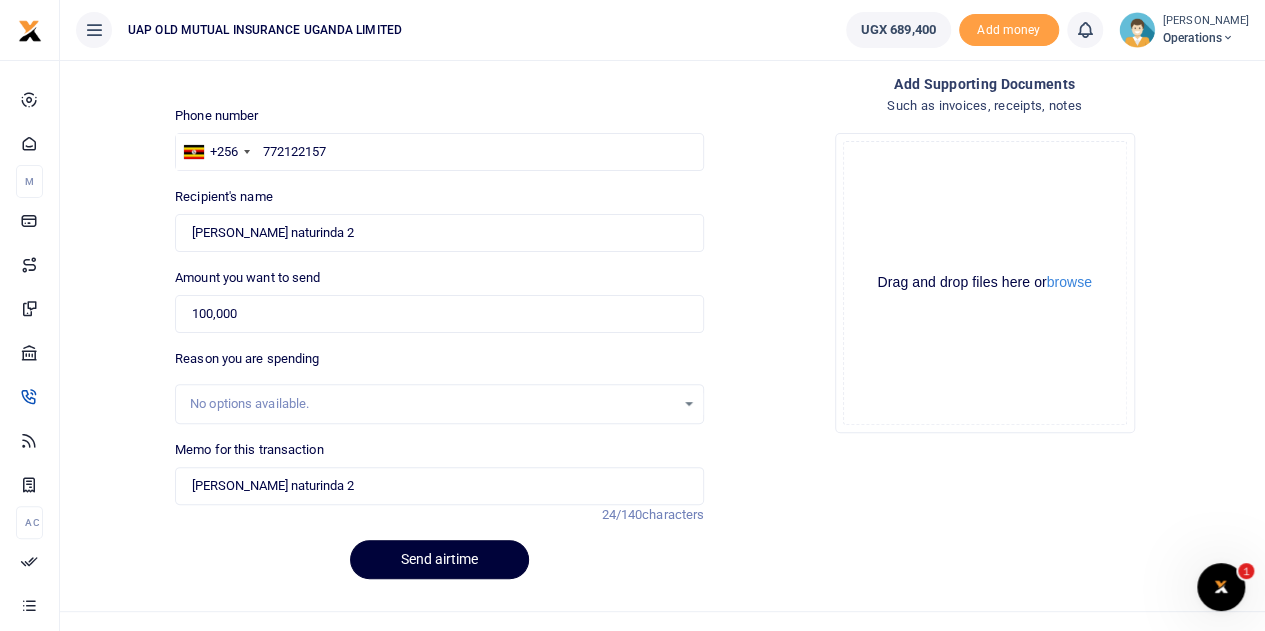 click on "Send airtime" at bounding box center [439, 559] 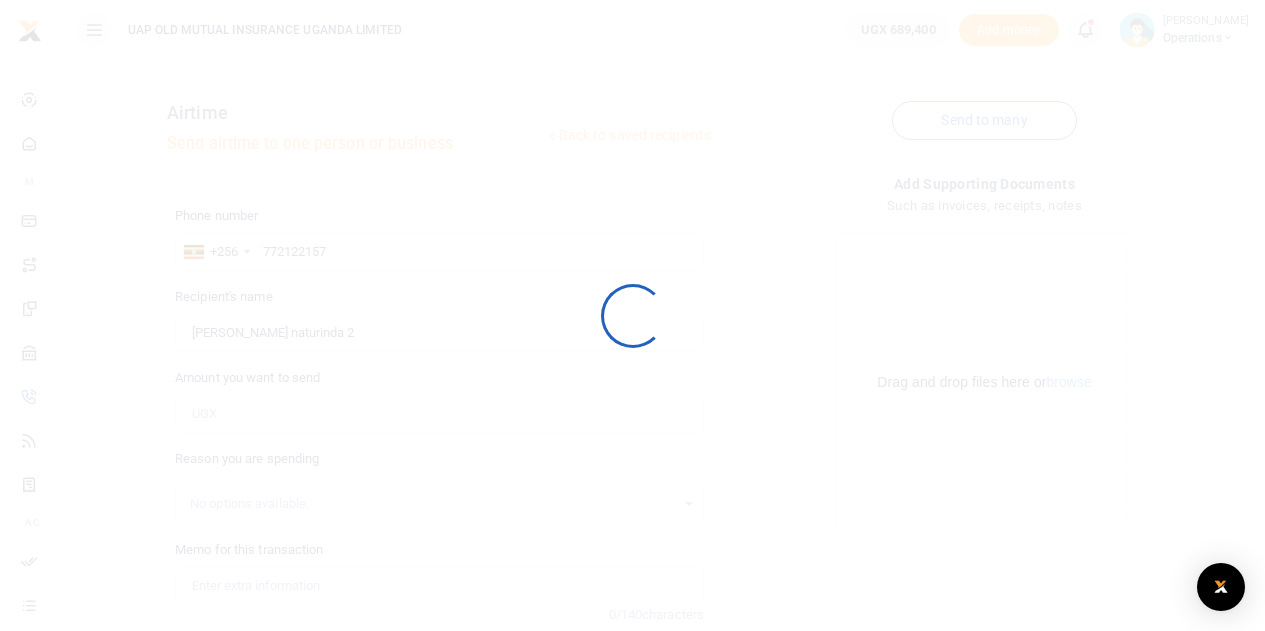 scroll, scrollTop: 100, scrollLeft: 0, axis: vertical 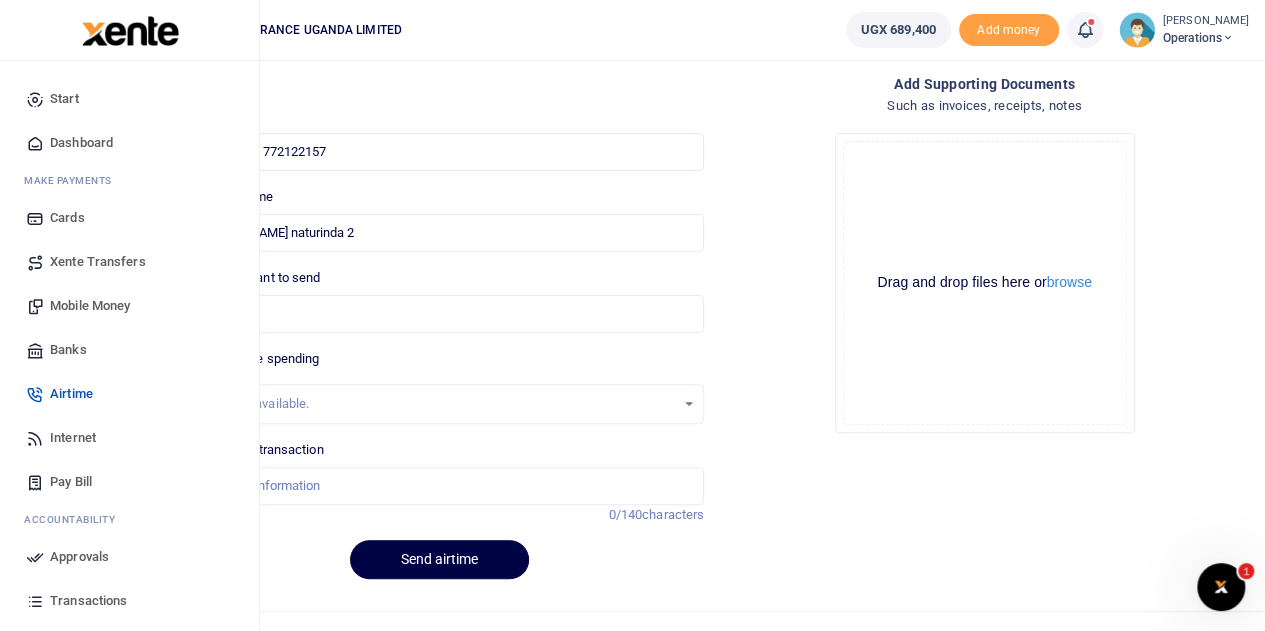click on "Approvals" at bounding box center (79, 557) 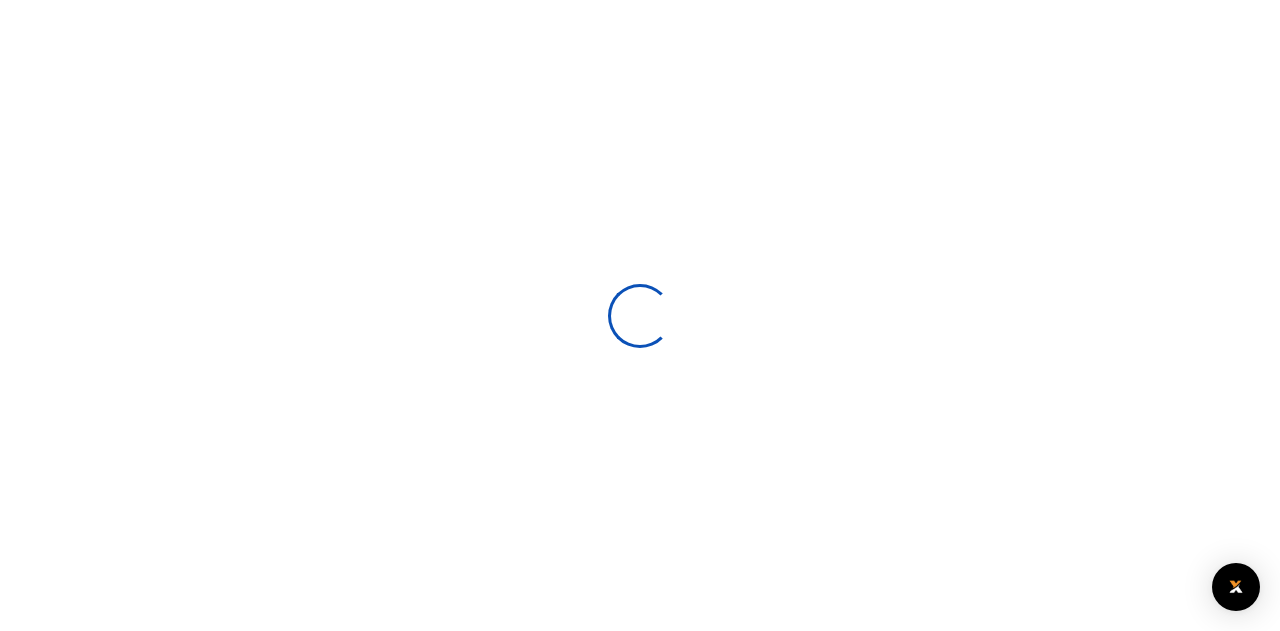 scroll, scrollTop: 0, scrollLeft: 0, axis: both 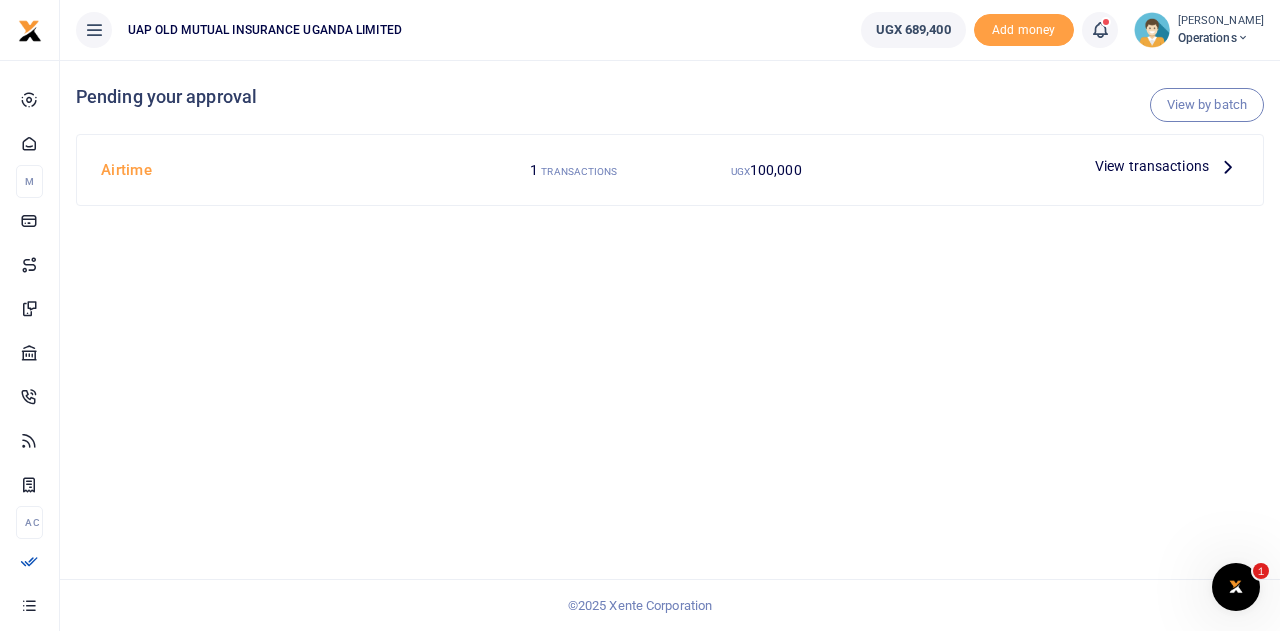 click on "View transactions" at bounding box center (1152, 166) 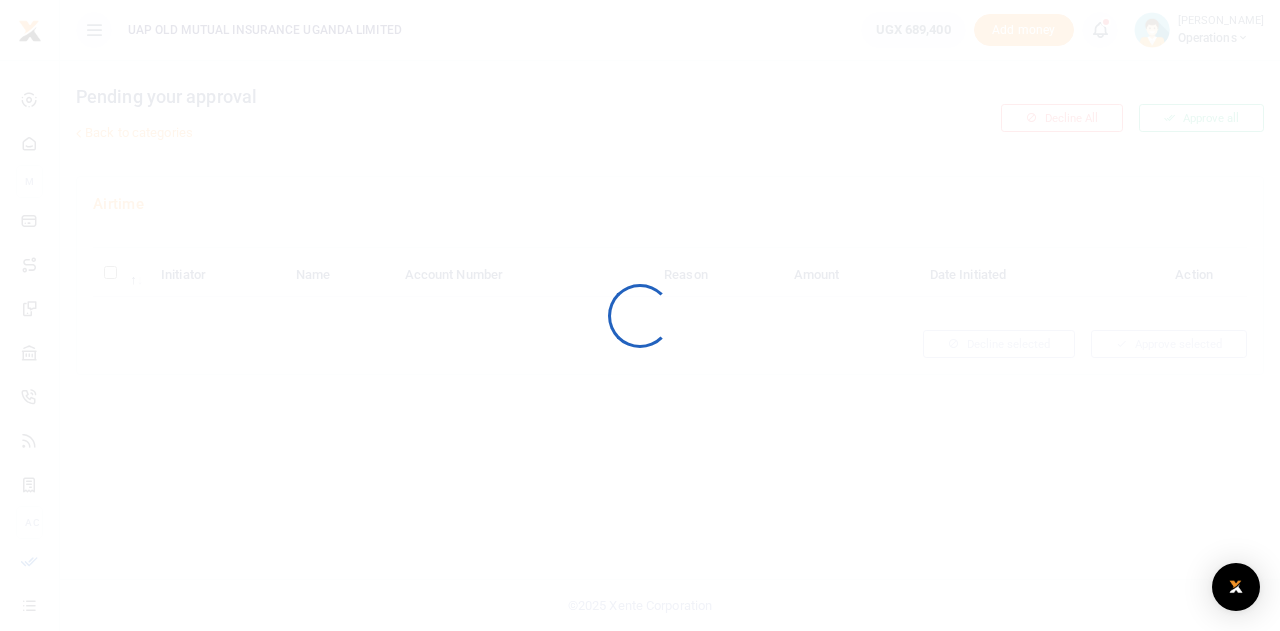 scroll, scrollTop: 0, scrollLeft: 0, axis: both 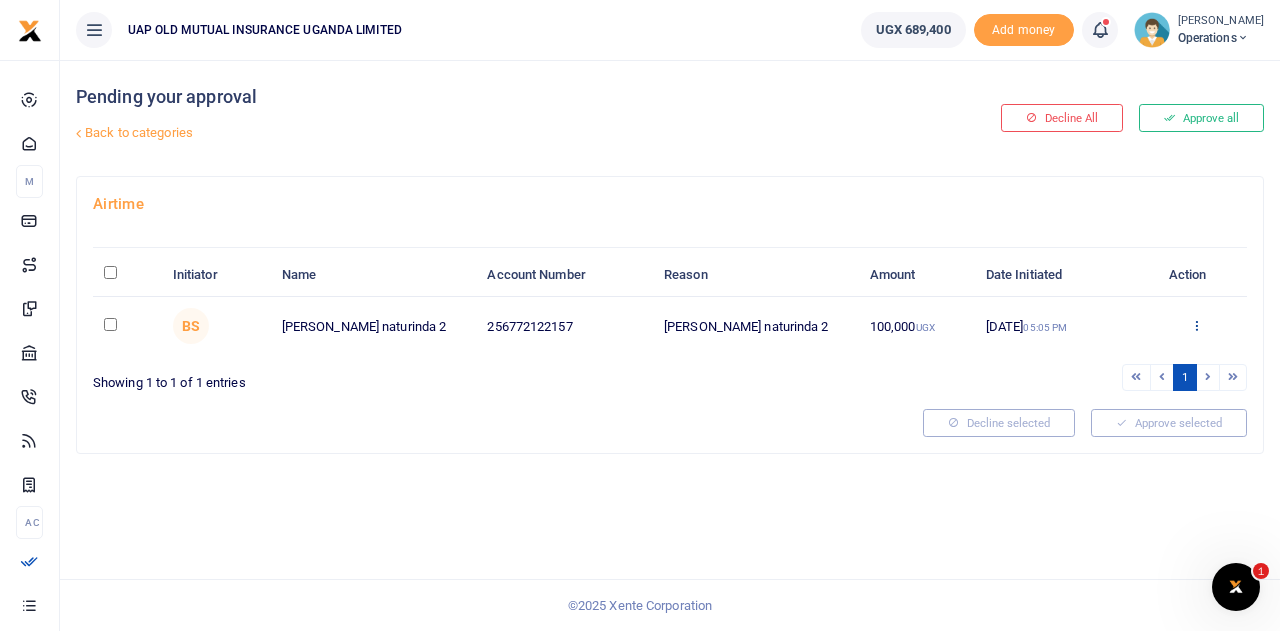 click at bounding box center (1196, 325) 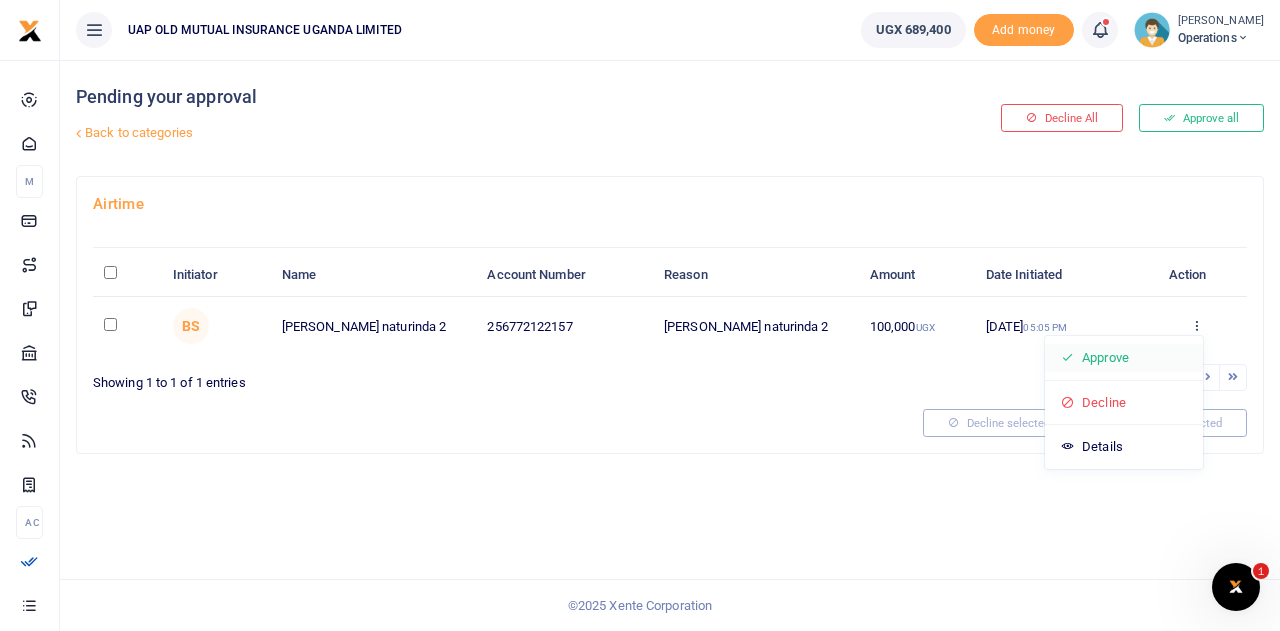 click on "Approve" at bounding box center (1124, 358) 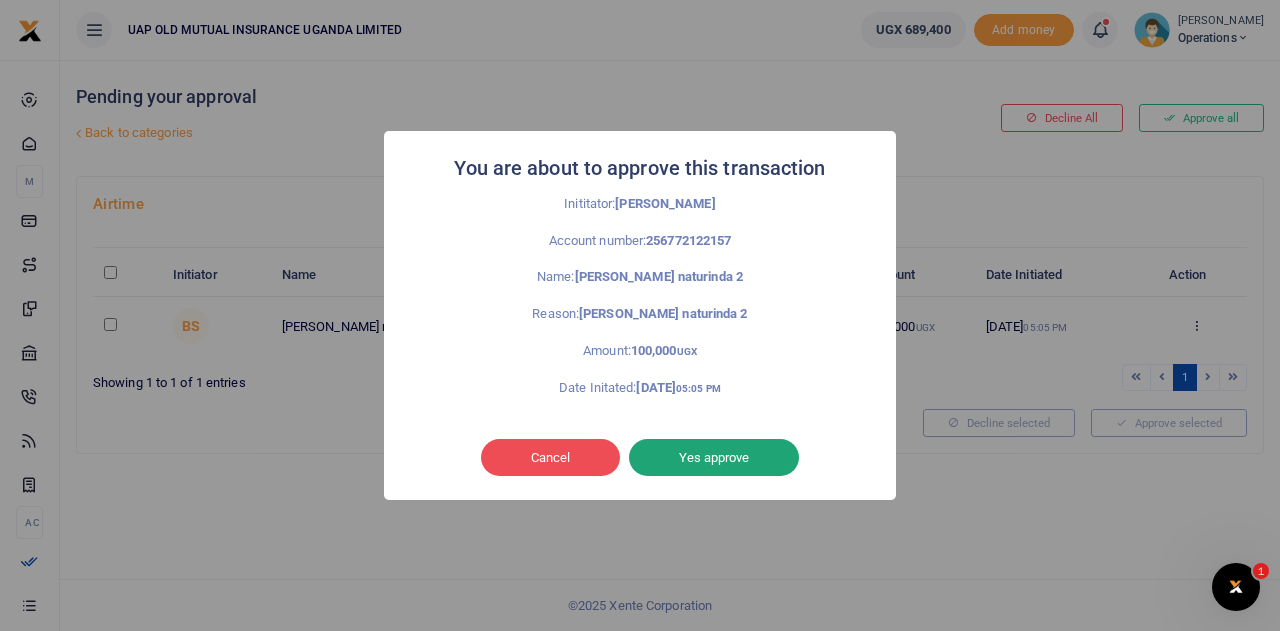 click on "Yes approve" at bounding box center (714, 458) 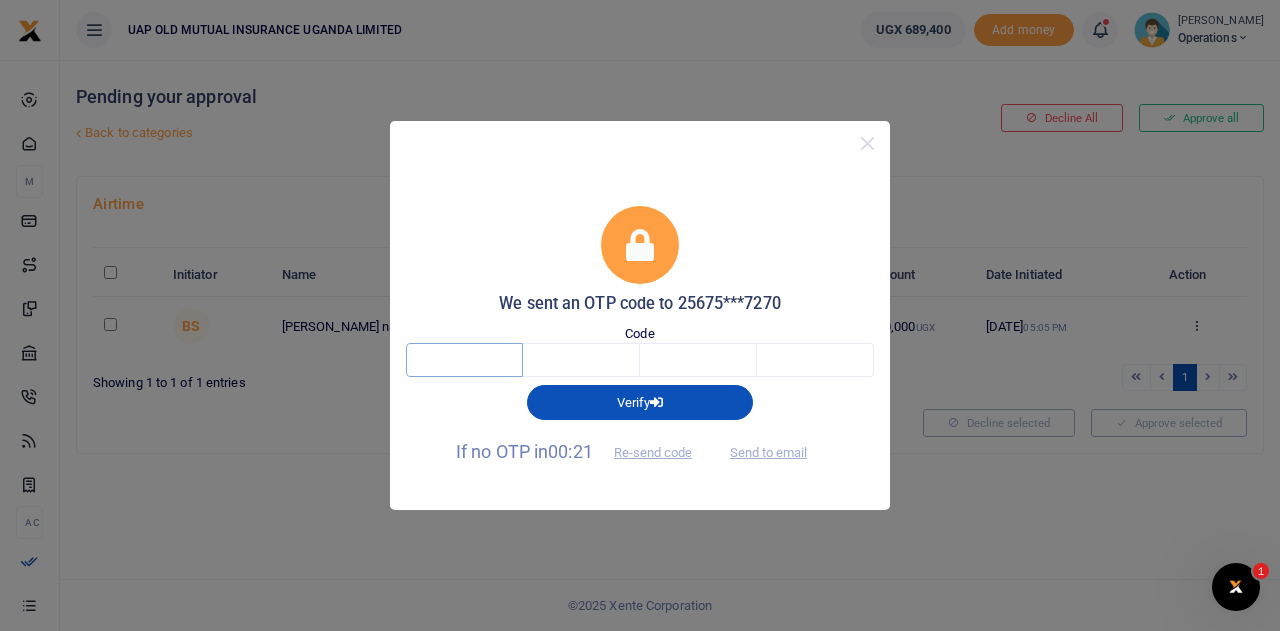 click at bounding box center [464, 360] 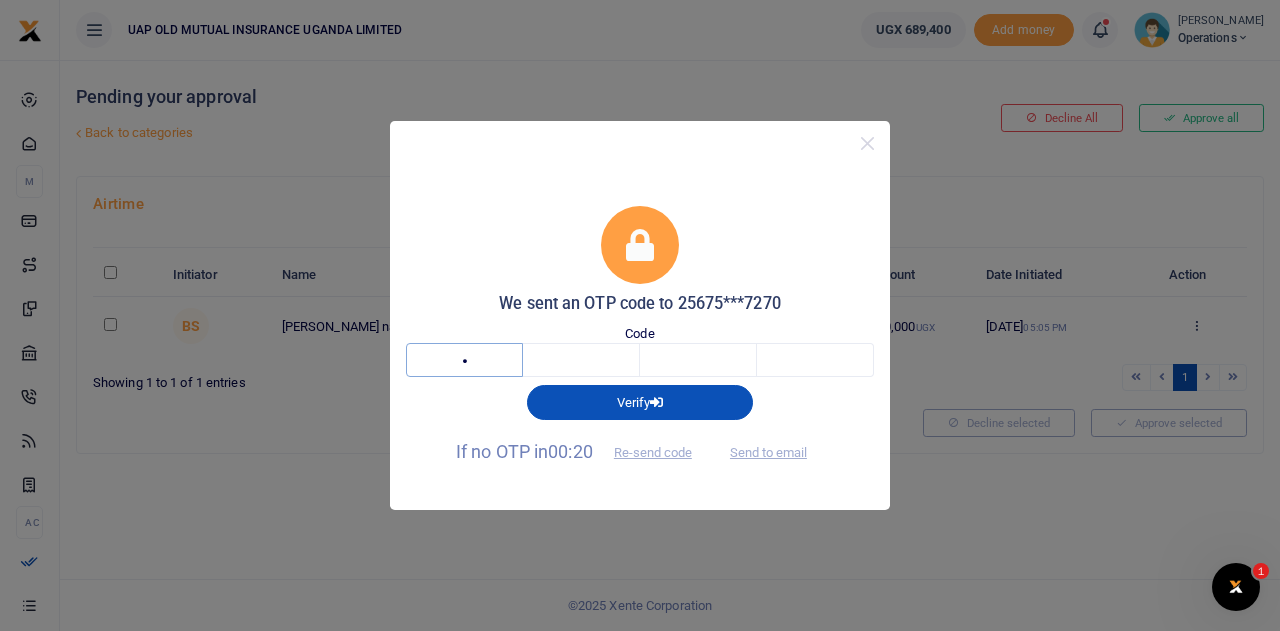 type on "4" 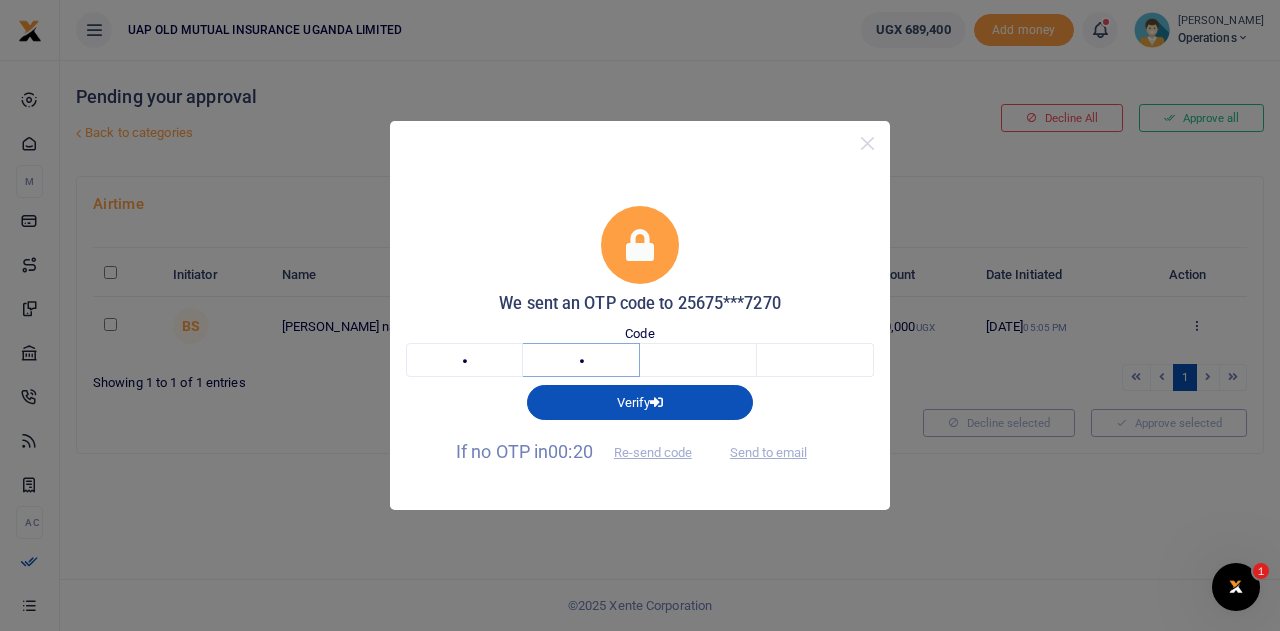 type on "2" 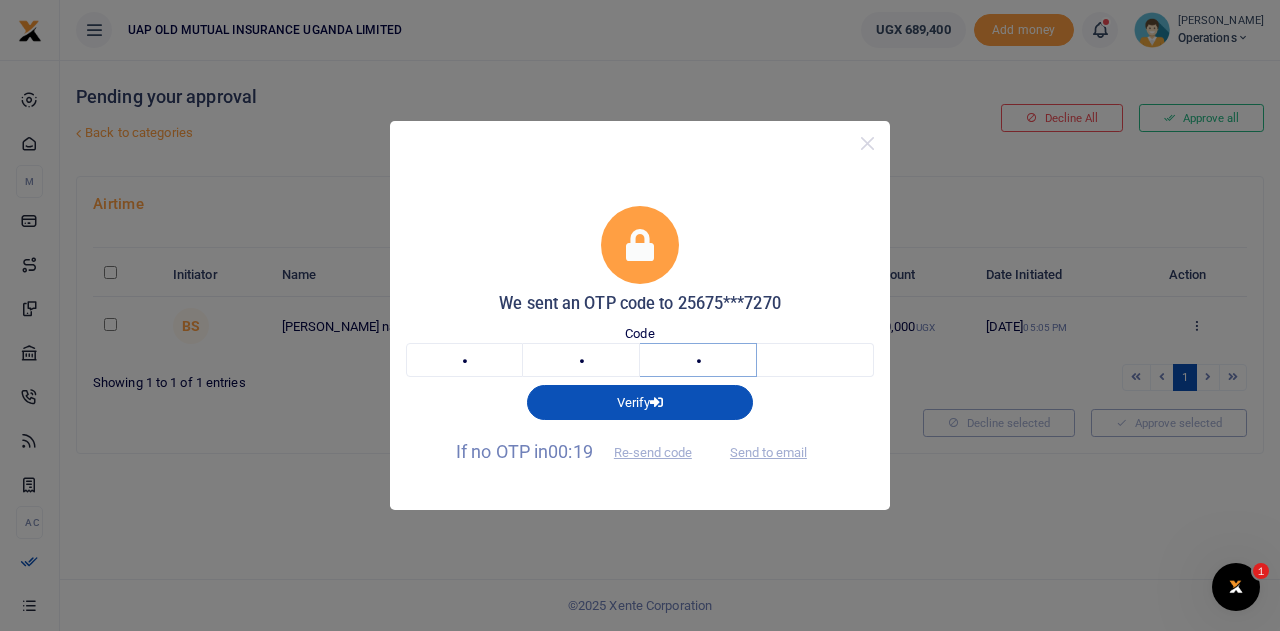 type on "6" 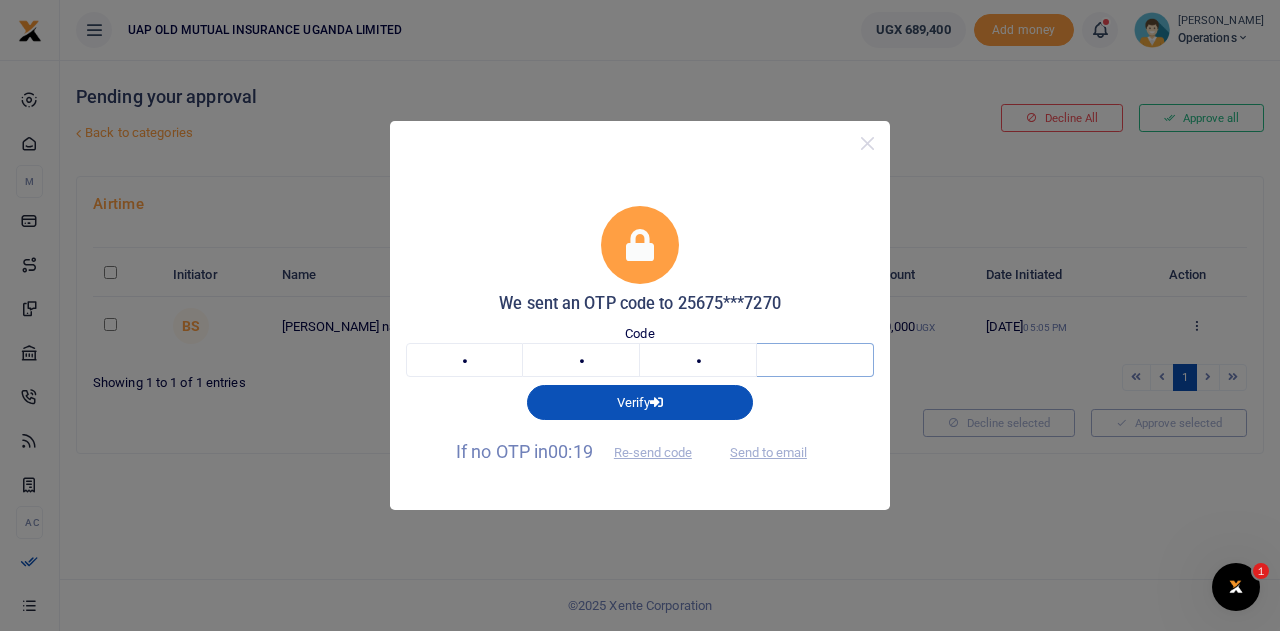 type on "8" 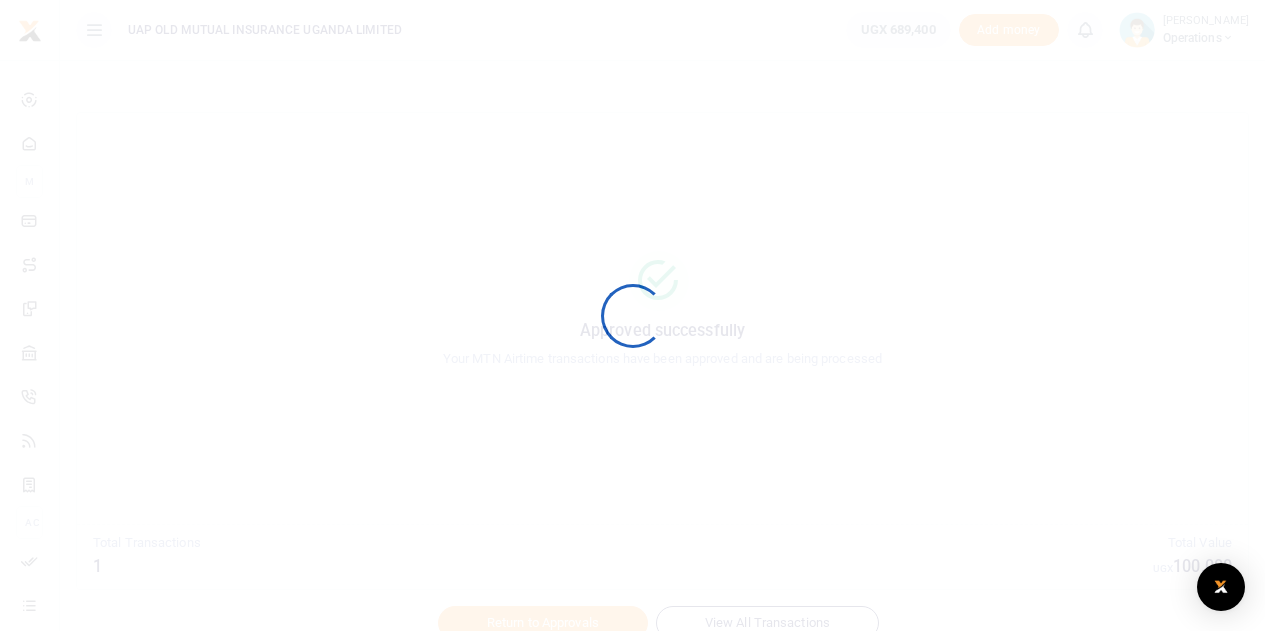 scroll, scrollTop: 0, scrollLeft: 0, axis: both 